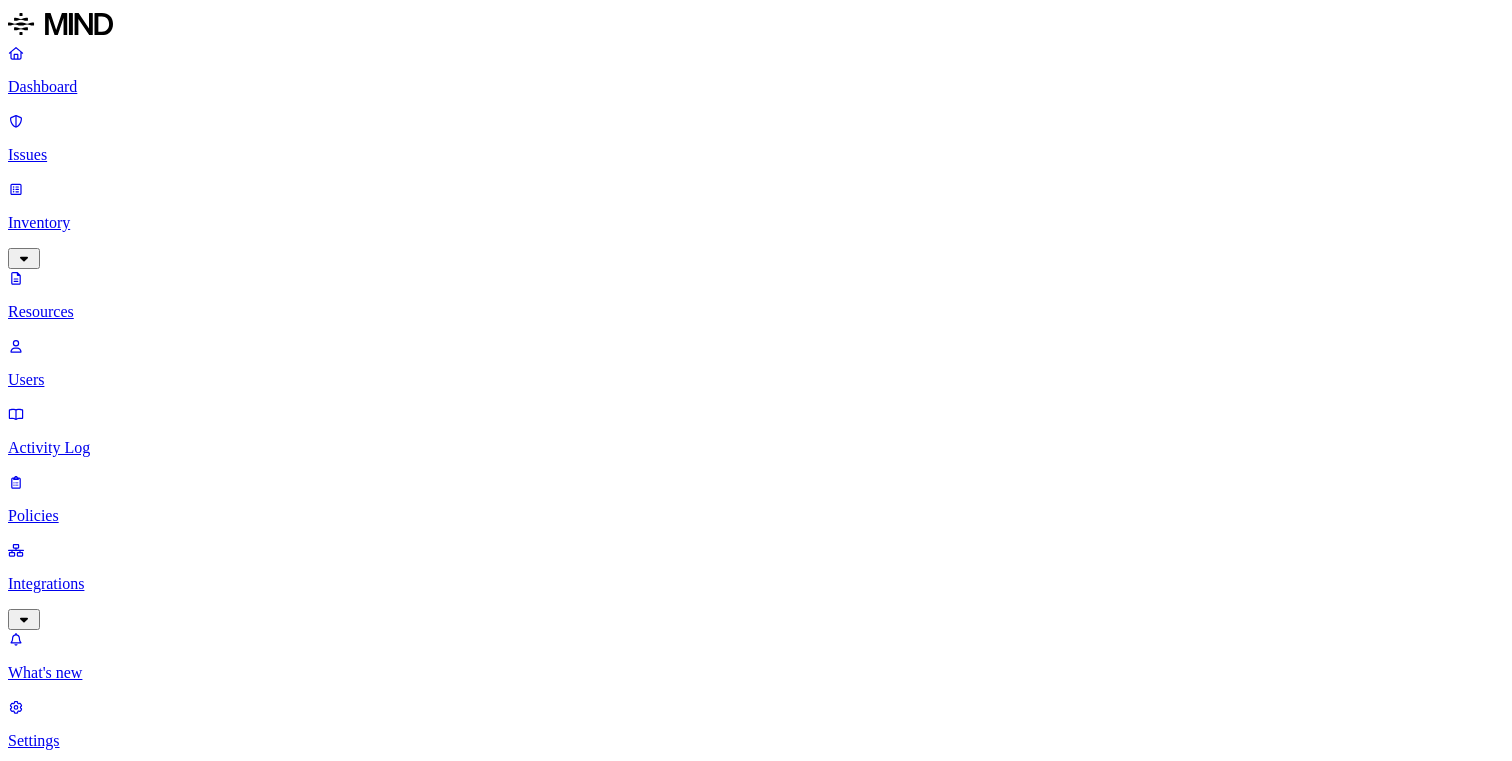 scroll, scrollTop: 0, scrollLeft: 0, axis: both 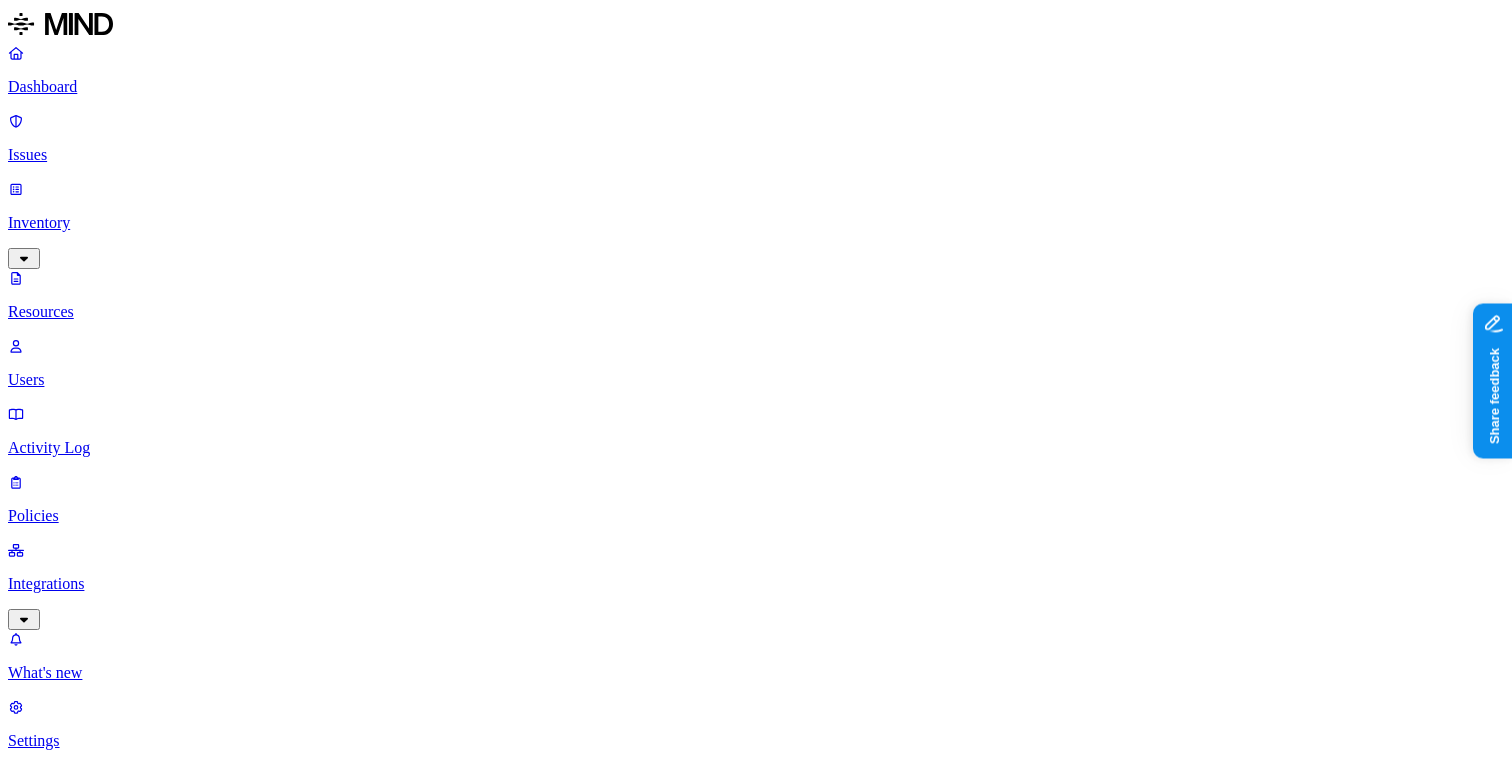 click 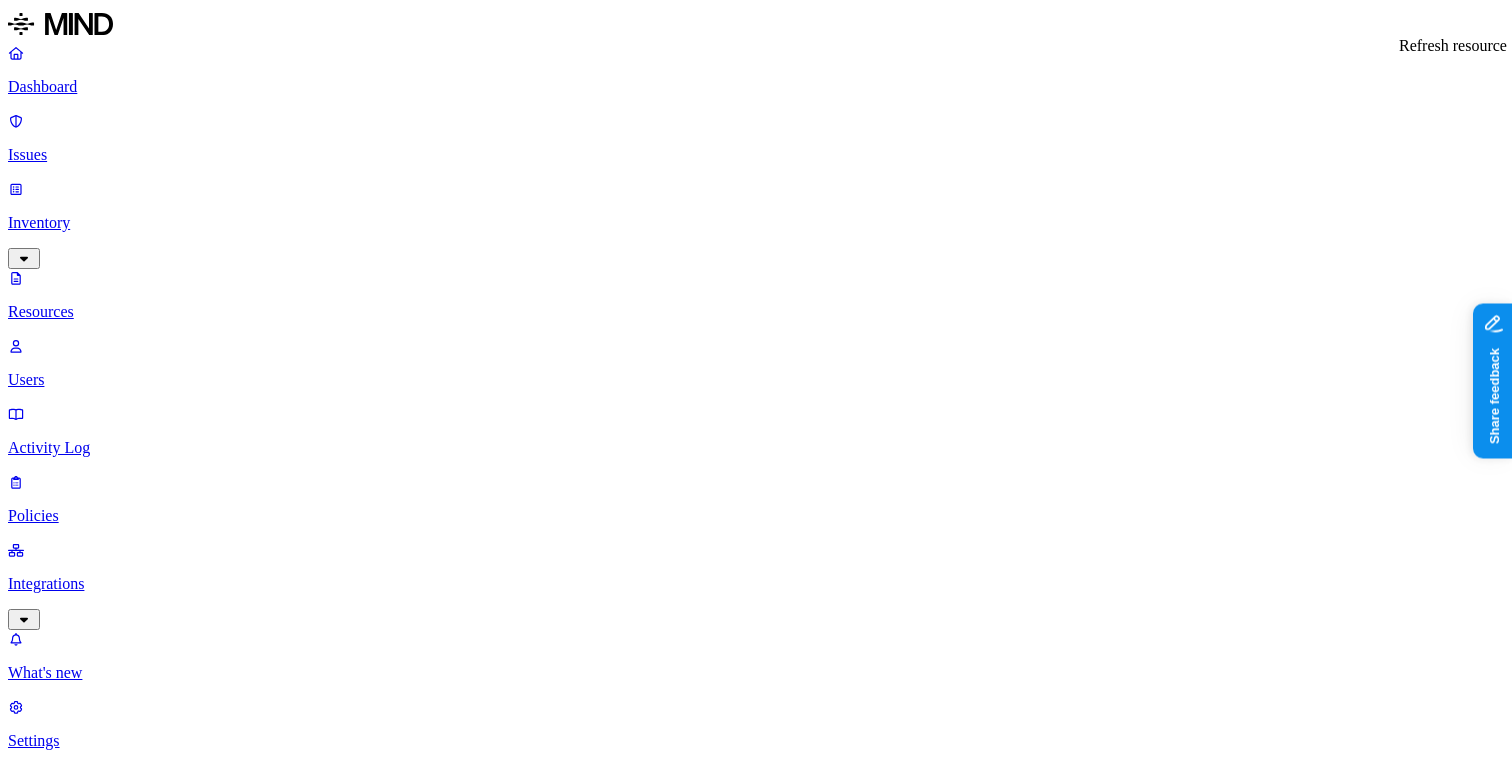 click 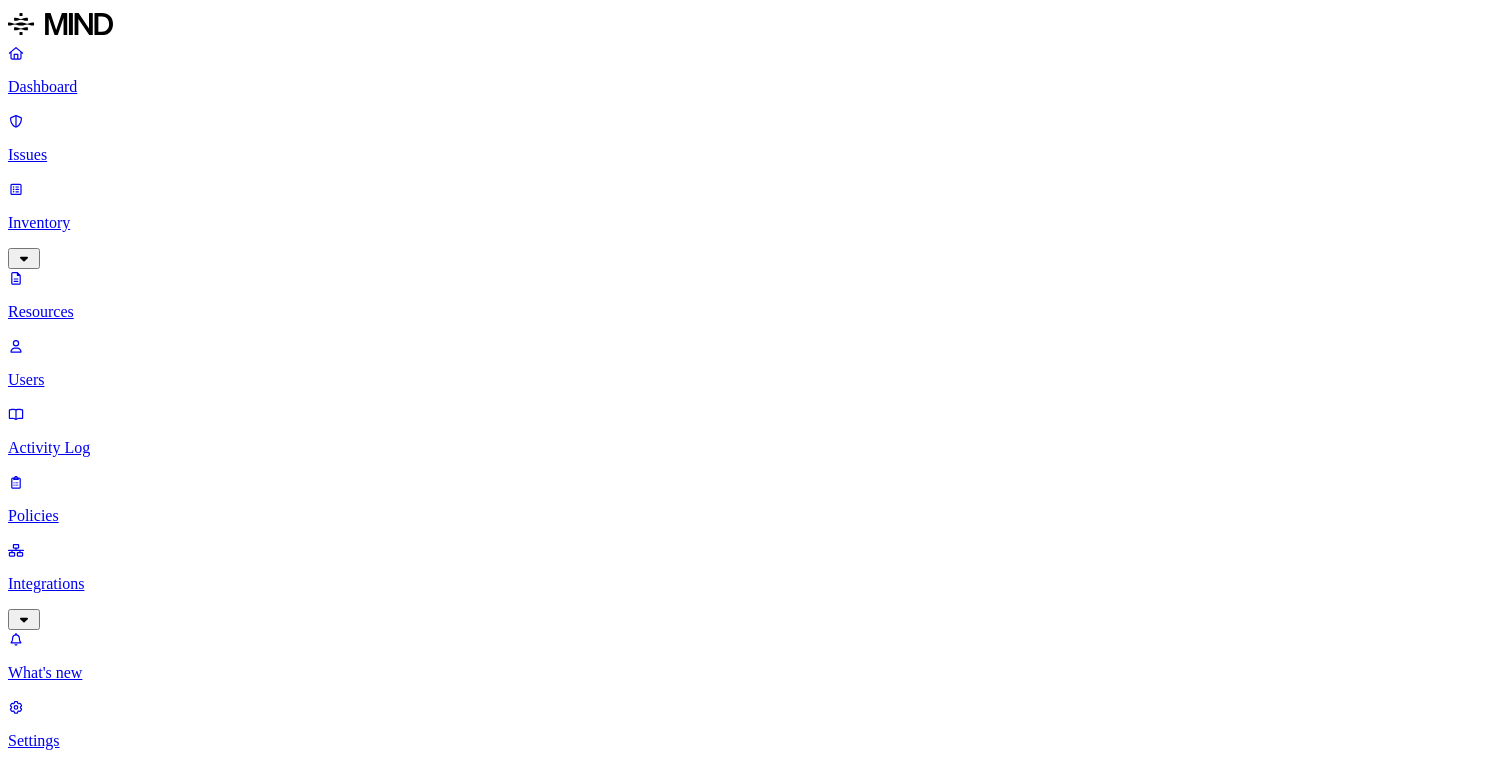scroll, scrollTop: 0, scrollLeft: 0, axis: both 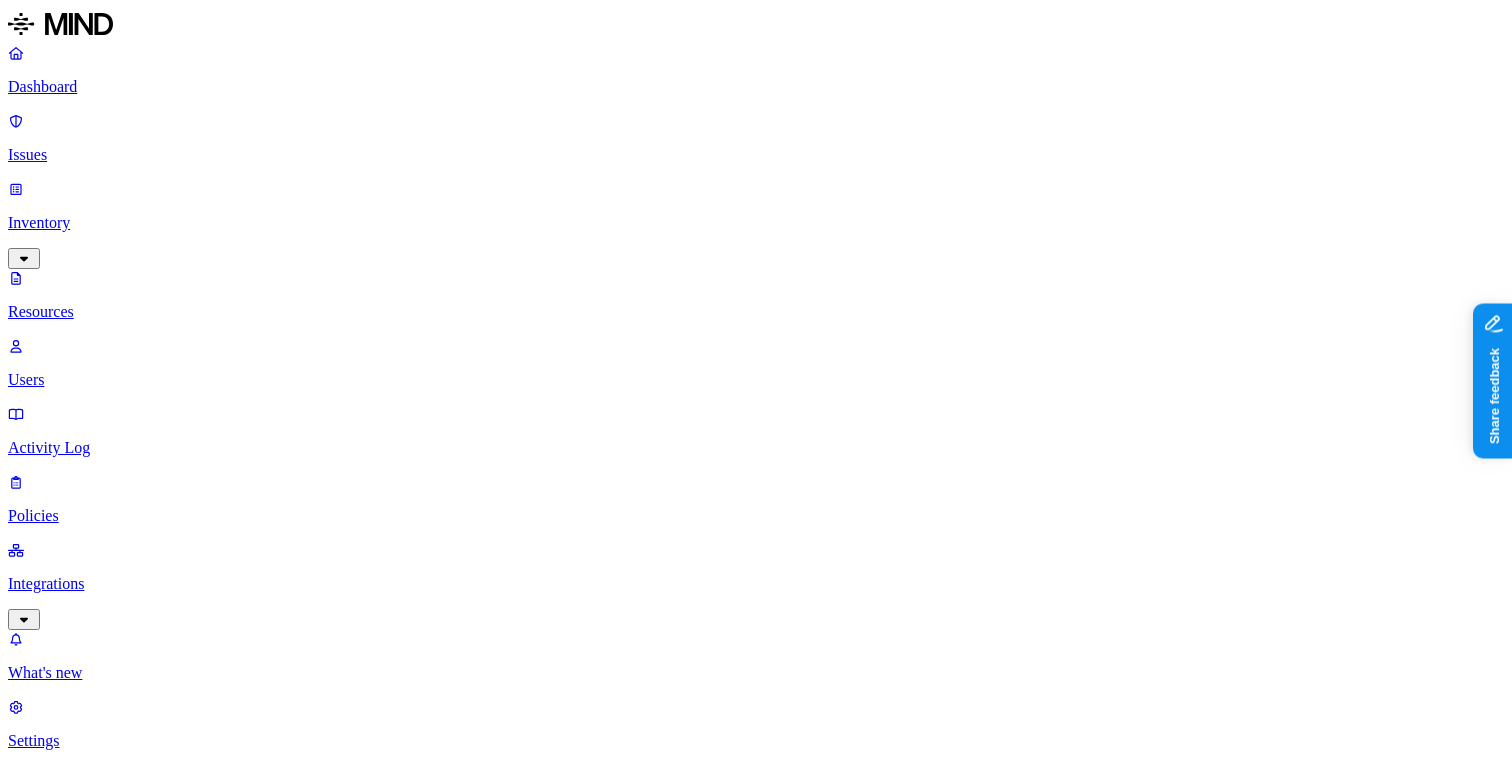 click 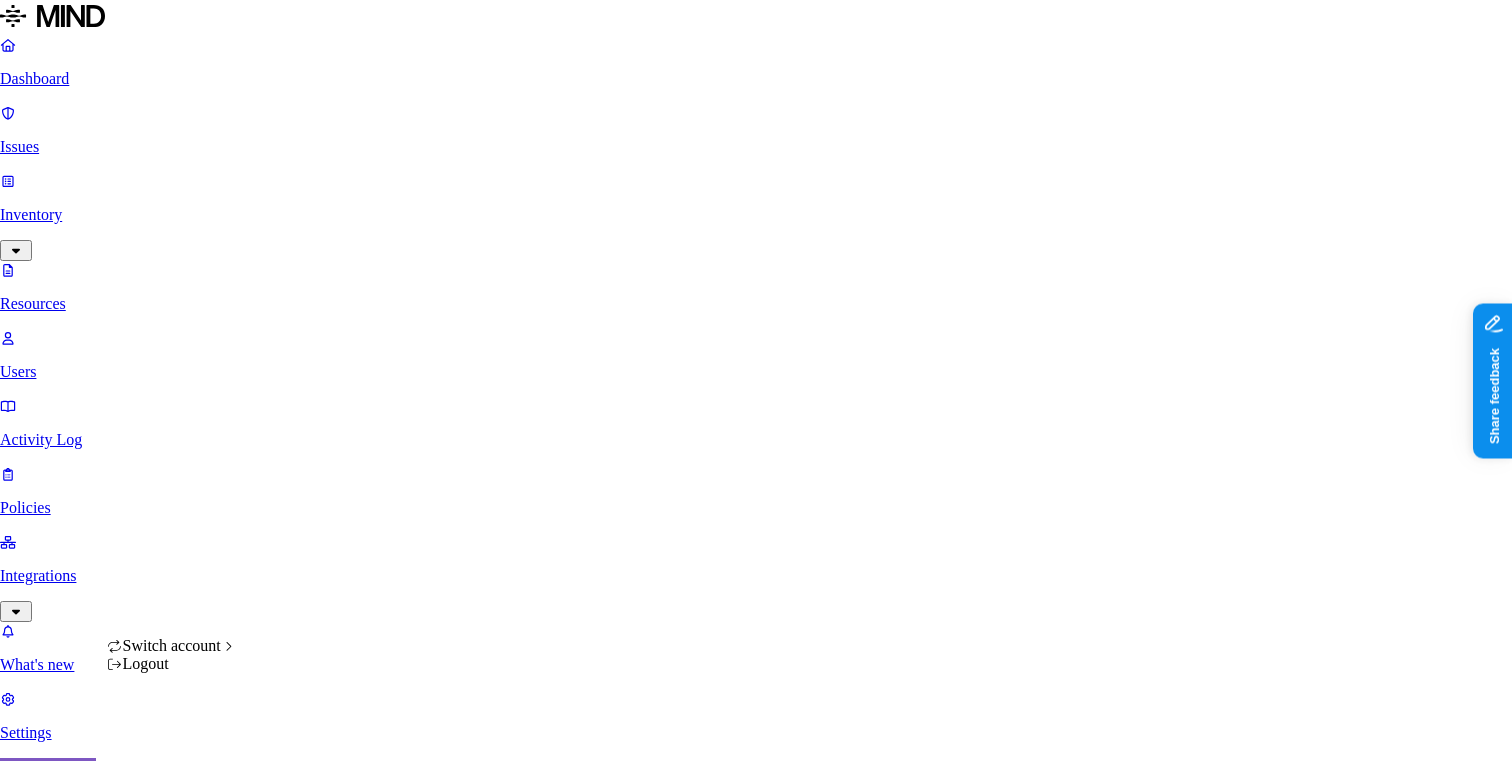 click on "Dashboard Issues Inventory Resources Users Activity Log Policies Integrations What's new 1 Settings Rich Thompson APTIM Resources Kind :  File share (SMB) file File type Classification Category Data types :  CUI Accessible :  (1) Internal 0 Users 1 User 2-10 Users More than 10 users Trusted 0 Users 1 User 2-10 Users More than 10 users External 0 Users 1 User 2-10 Users More than 10 users Domain 0 Domains At least 1 Domain Public link Anyone with link Last access Drive name Encrypted 0 Resources Kind Resource Classification Category Accessible Last access time Full path No matching resources found
Switch account Logout" at bounding box center (756, 1131) 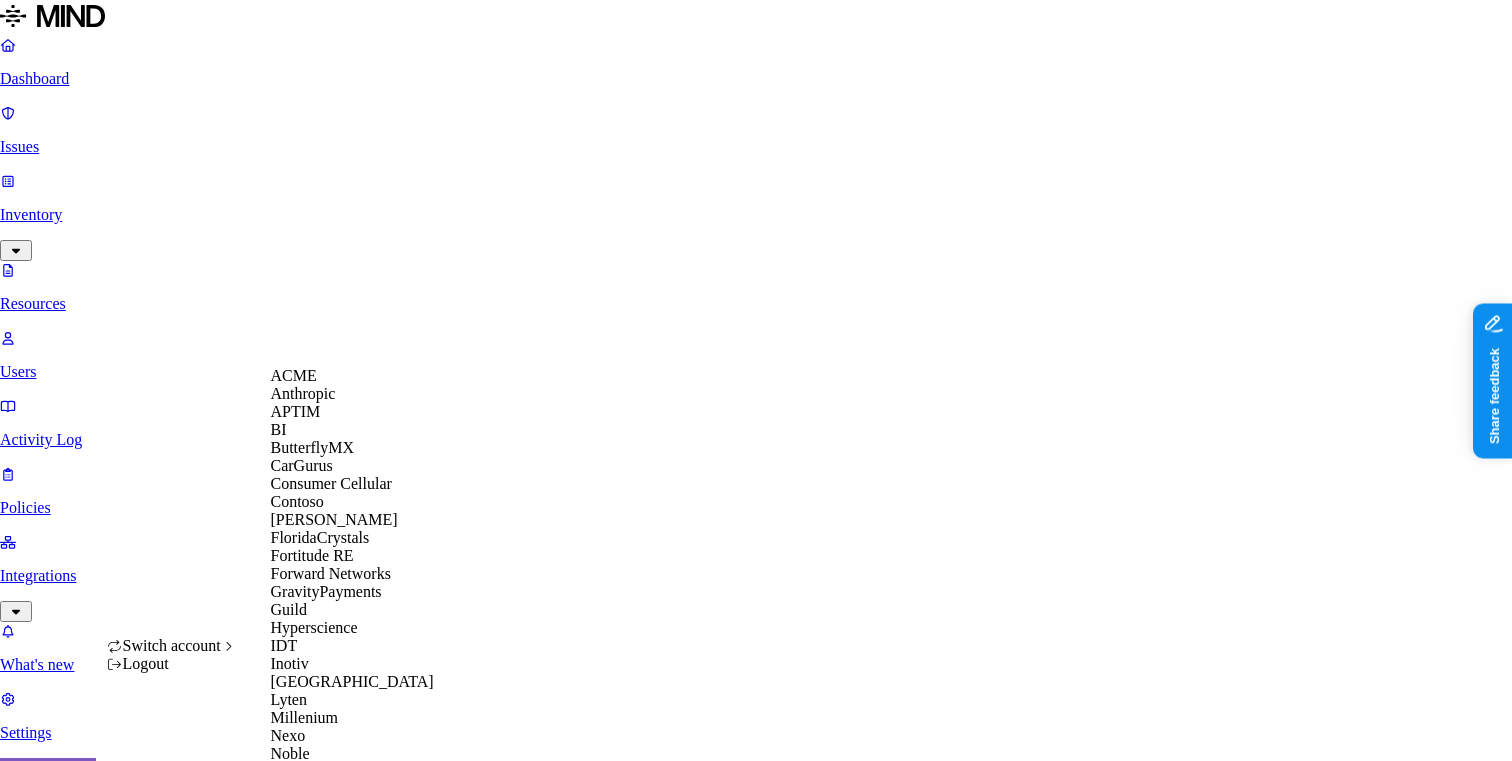 scroll, scrollTop: 842, scrollLeft: 0, axis: vertical 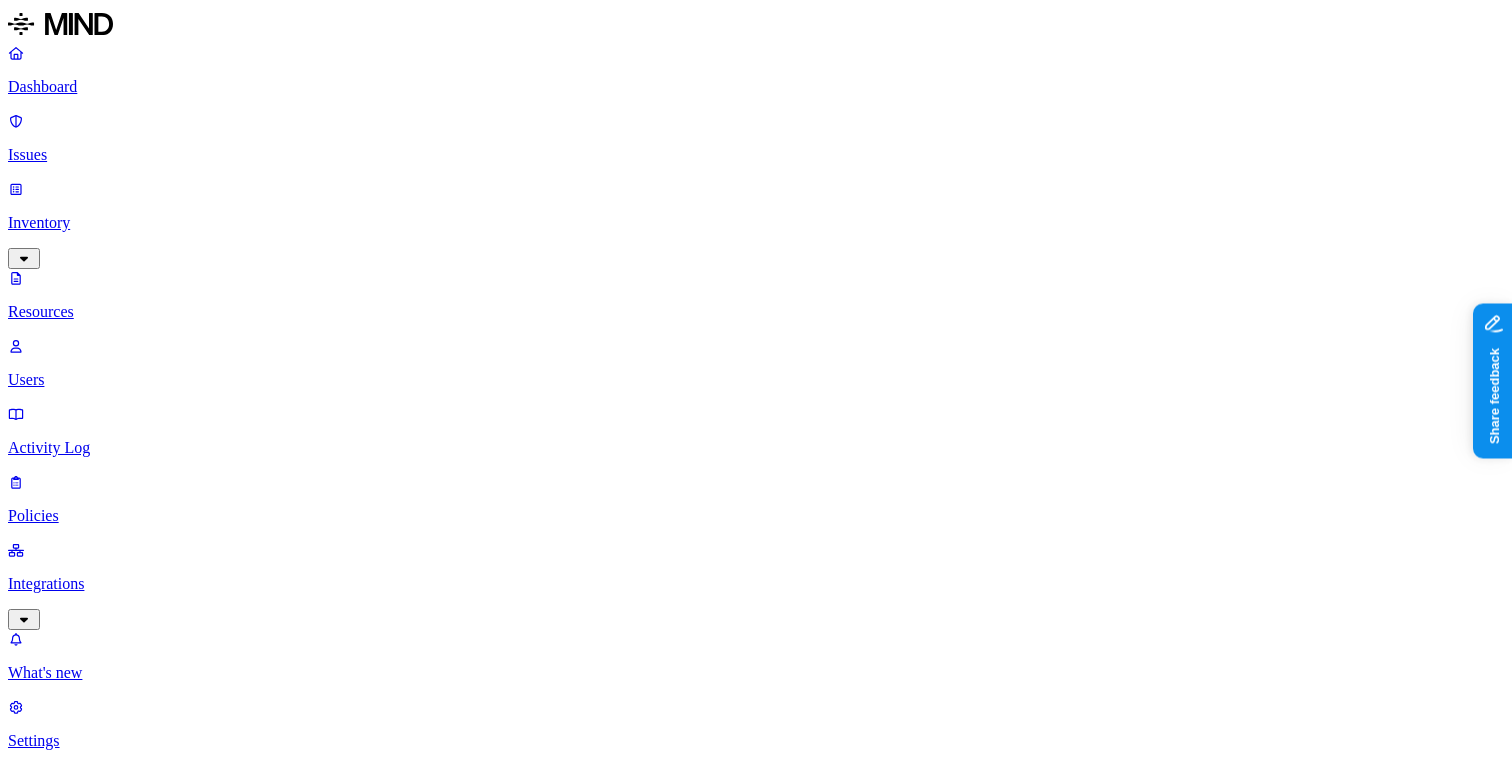 click on "Dashboard" at bounding box center [756, 87] 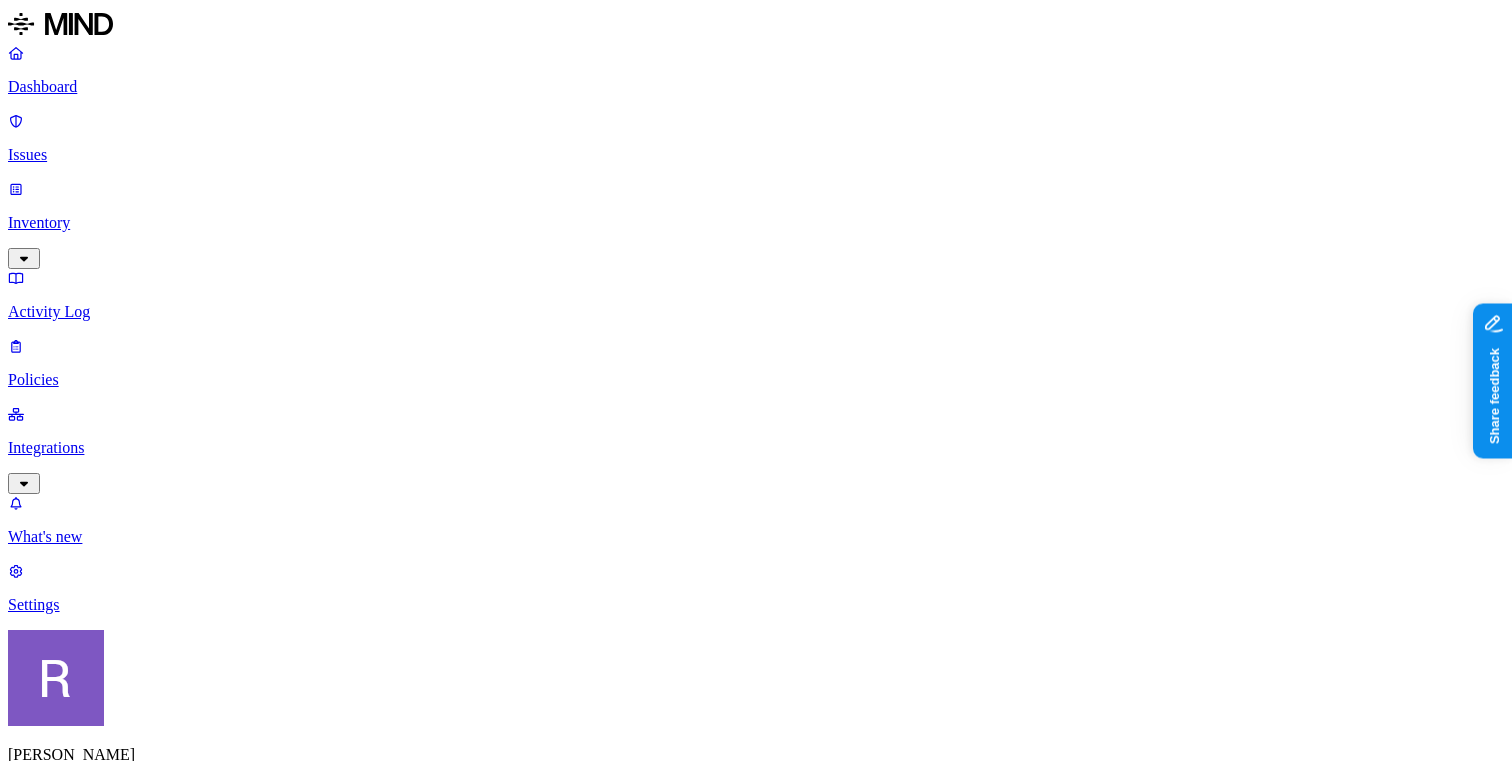 click on "Integrations" at bounding box center (756, 448) 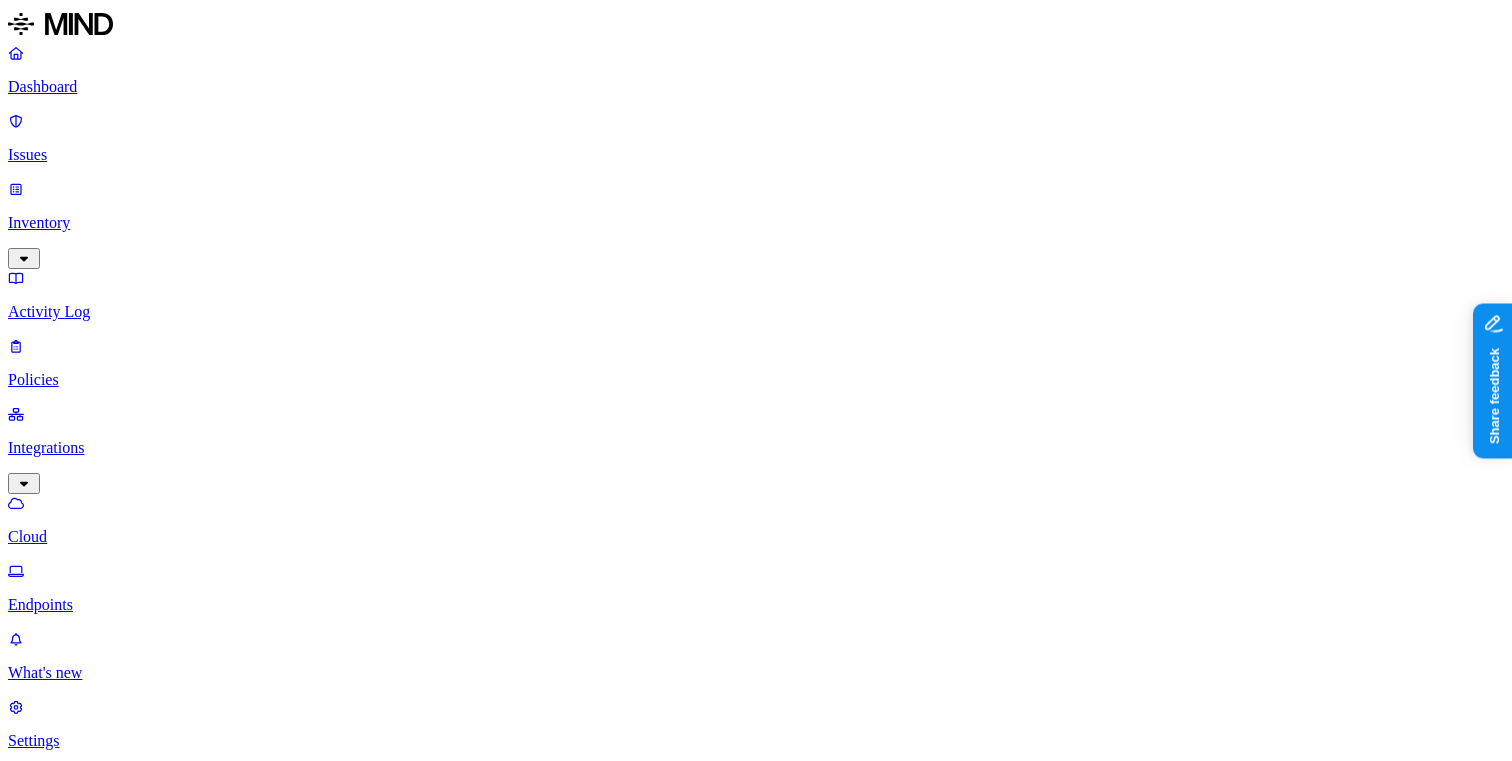 click on "Add Integration" at bounding box center (68, 1048) 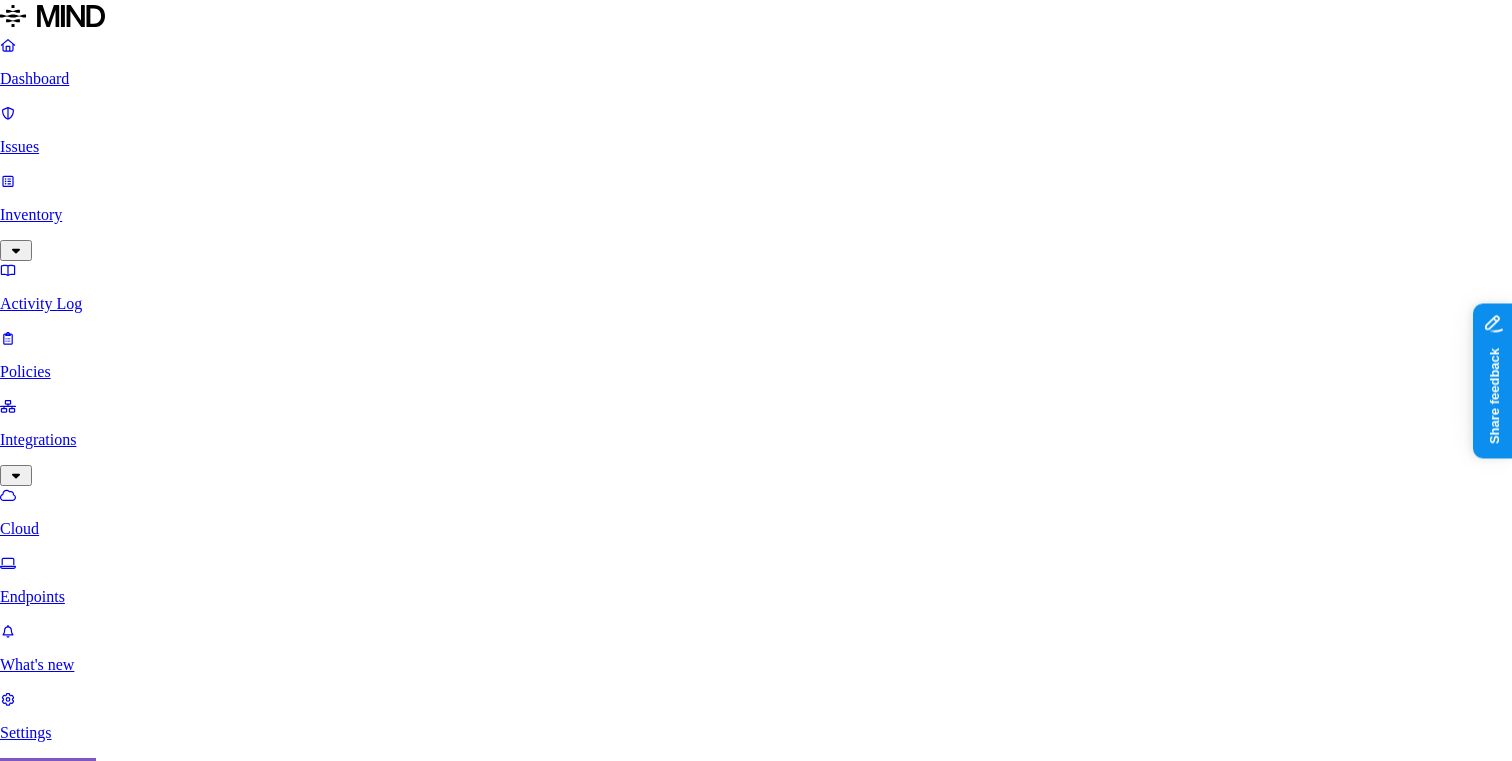 scroll, scrollTop: 0, scrollLeft: 0, axis: both 